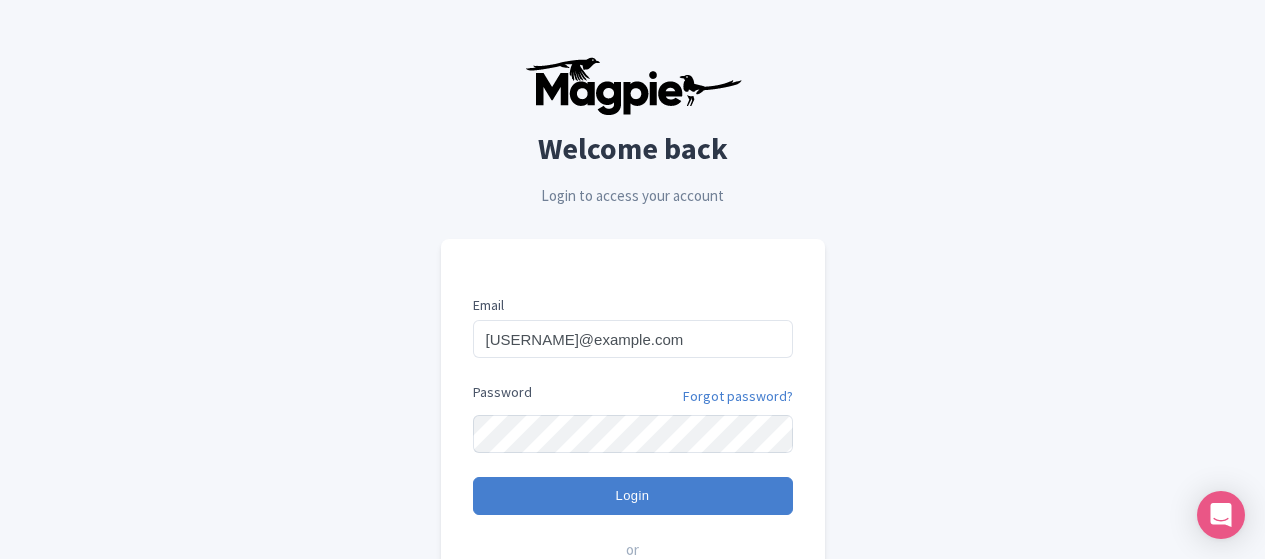 scroll, scrollTop: 0, scrollLeft: 0, axis: both 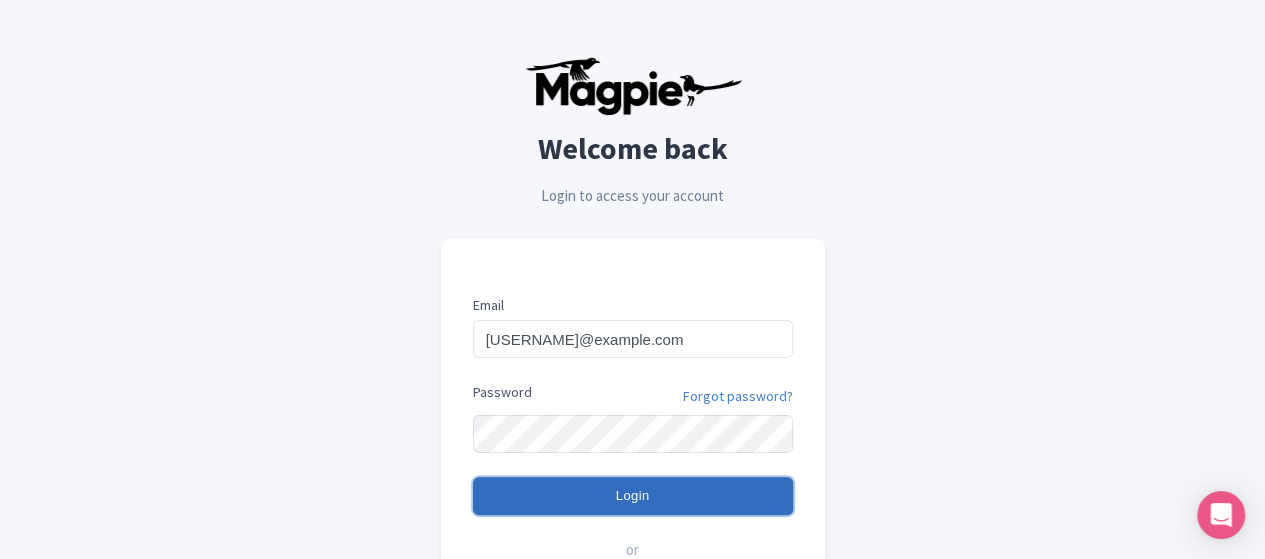 click on "Login" at bounding box center (633, 496) 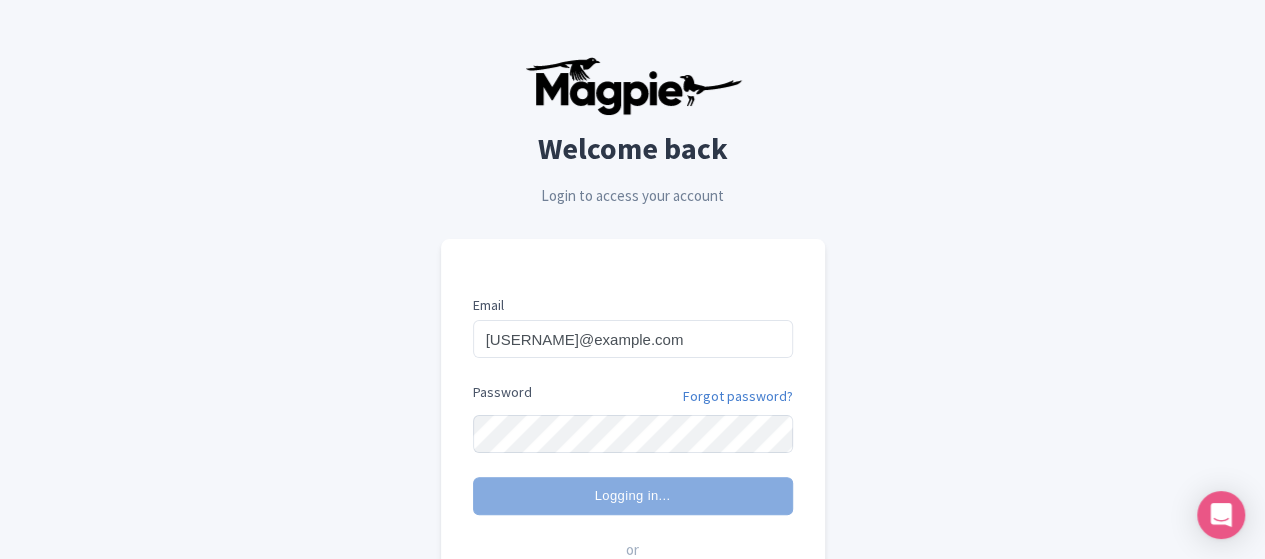 type on "Logging in..." 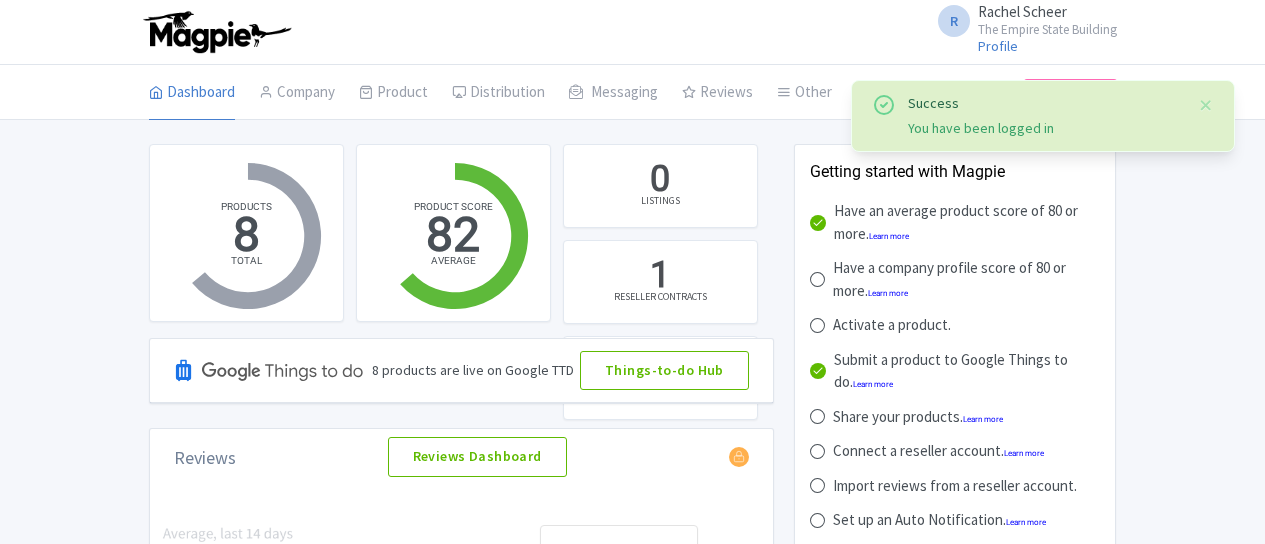scroll, scrollTop: 0, scrollLeft: 0, axis: both 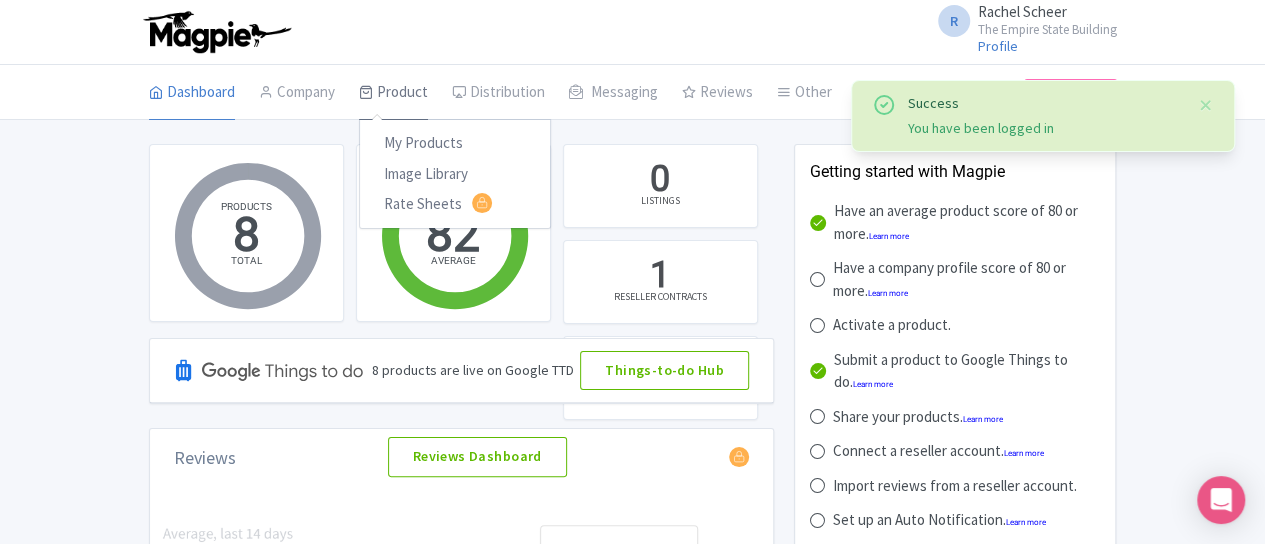 click on "Product" at bounding box center (393, 93) 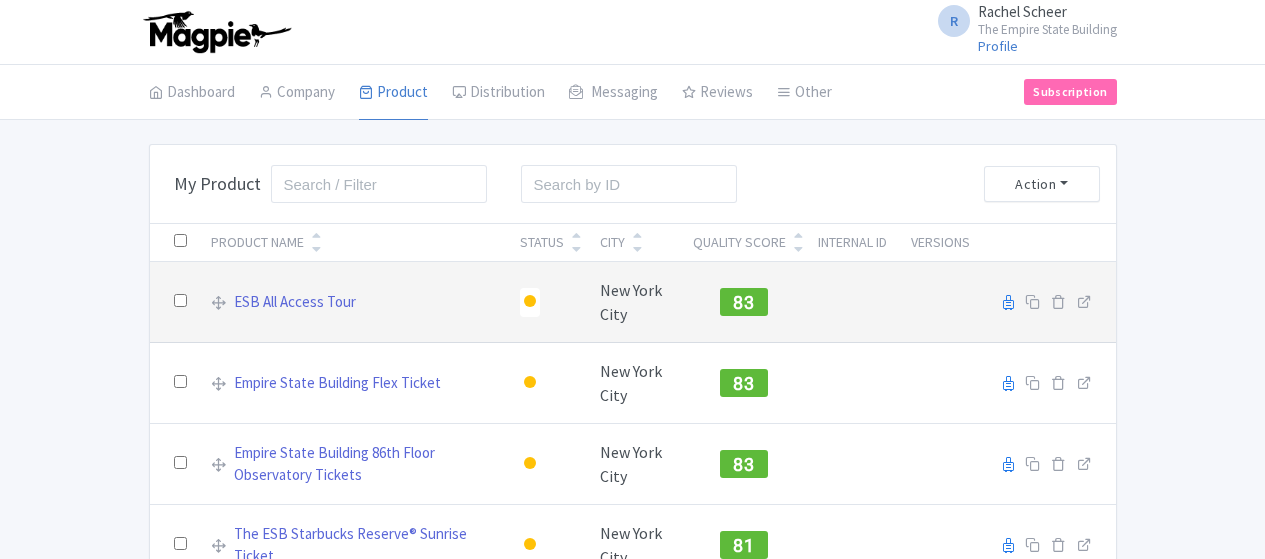 scroll, scrollTop: 0, scrollLeft: 0, axis: both 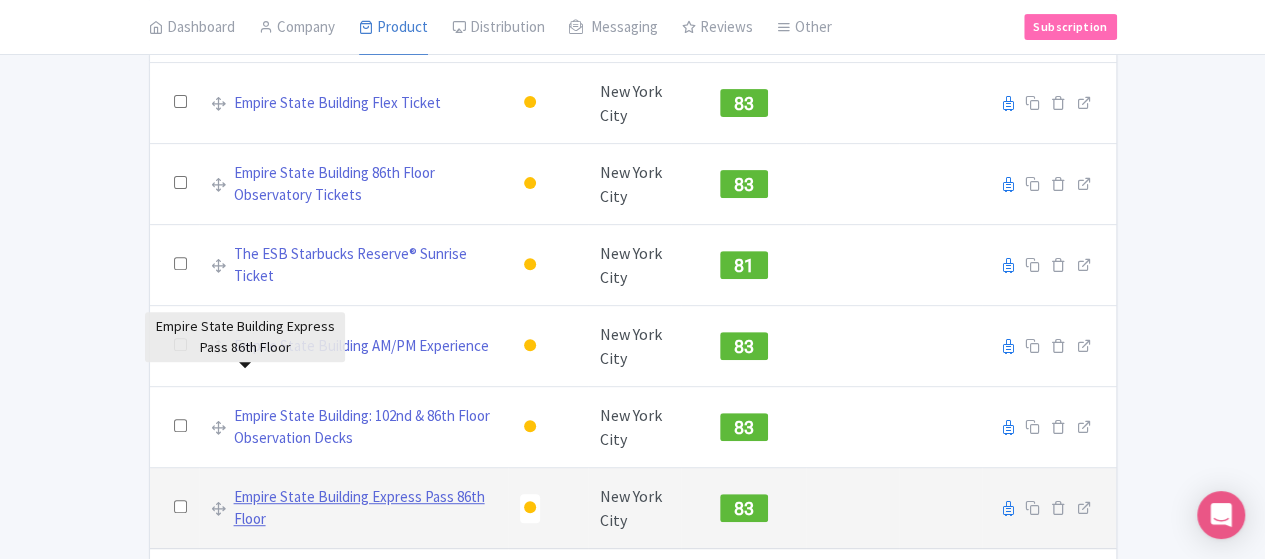 click on "Empire State Building Express Pass 86th Floor" at bounding box center [365, 508] 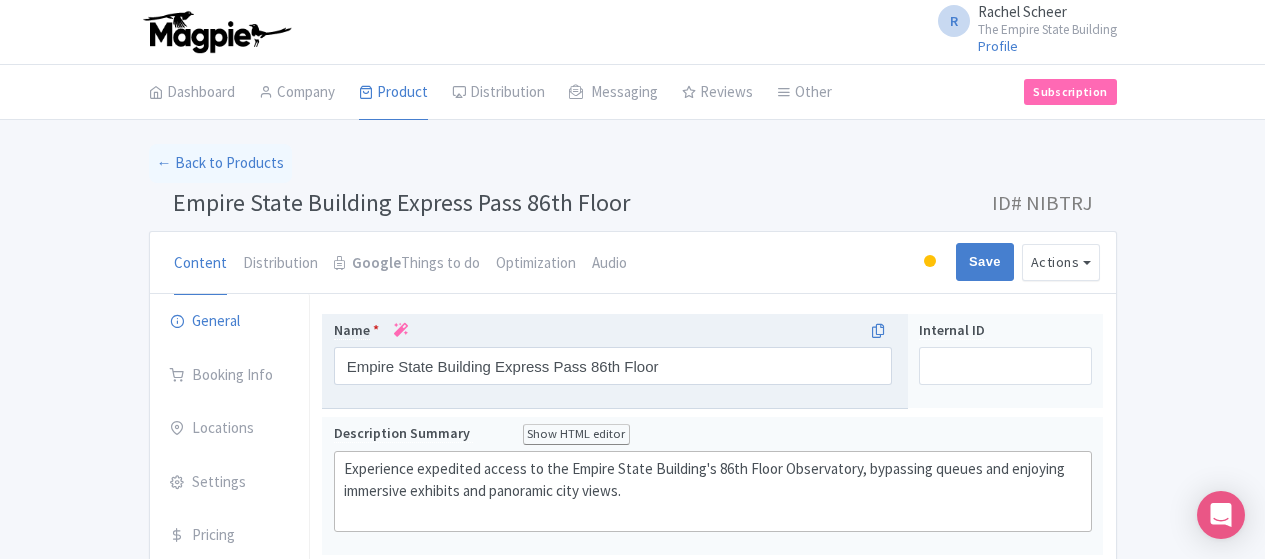 scroll, scrollTop: 0, scrollLeft: 0, axis: both 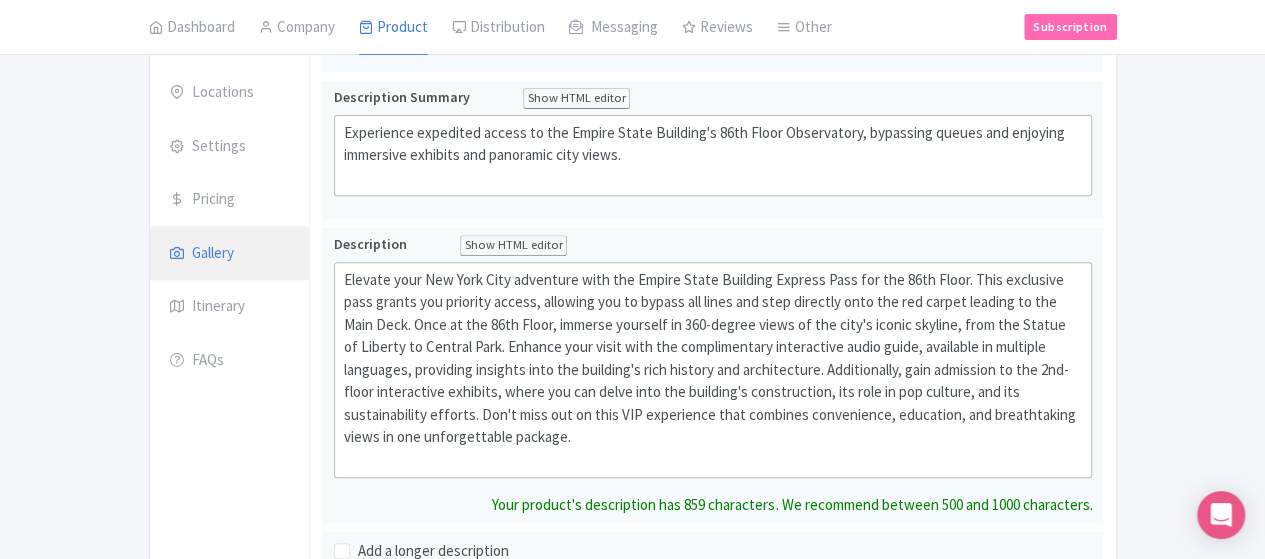 click on "Gallery" at bounding box center [230, 254] 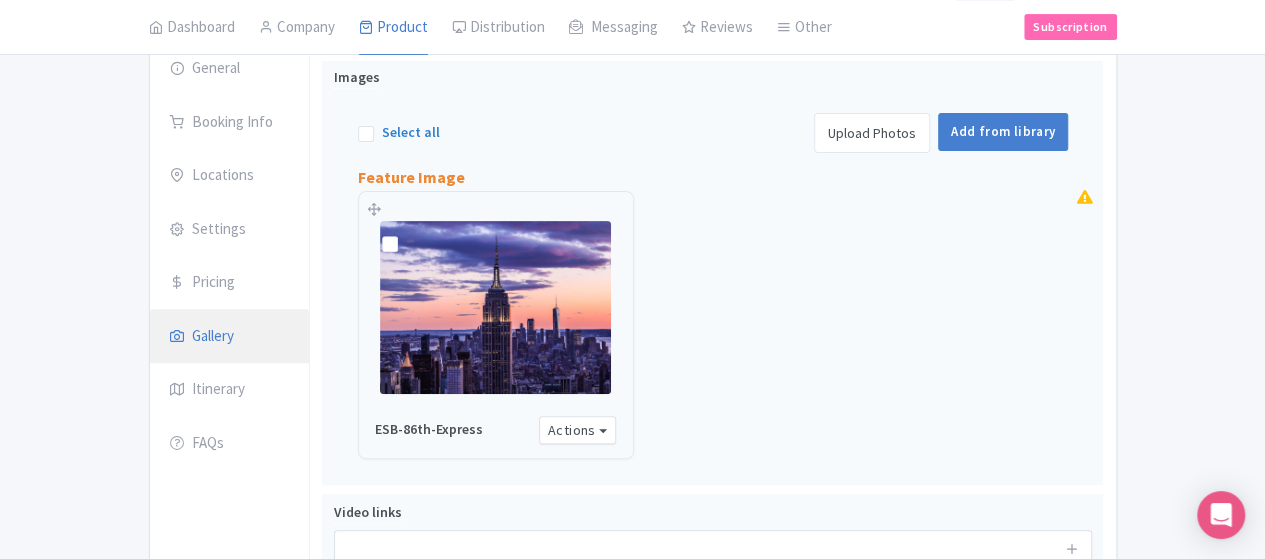 scroll, scrollTop: 336, scrollLeft: 0, axis: vertical 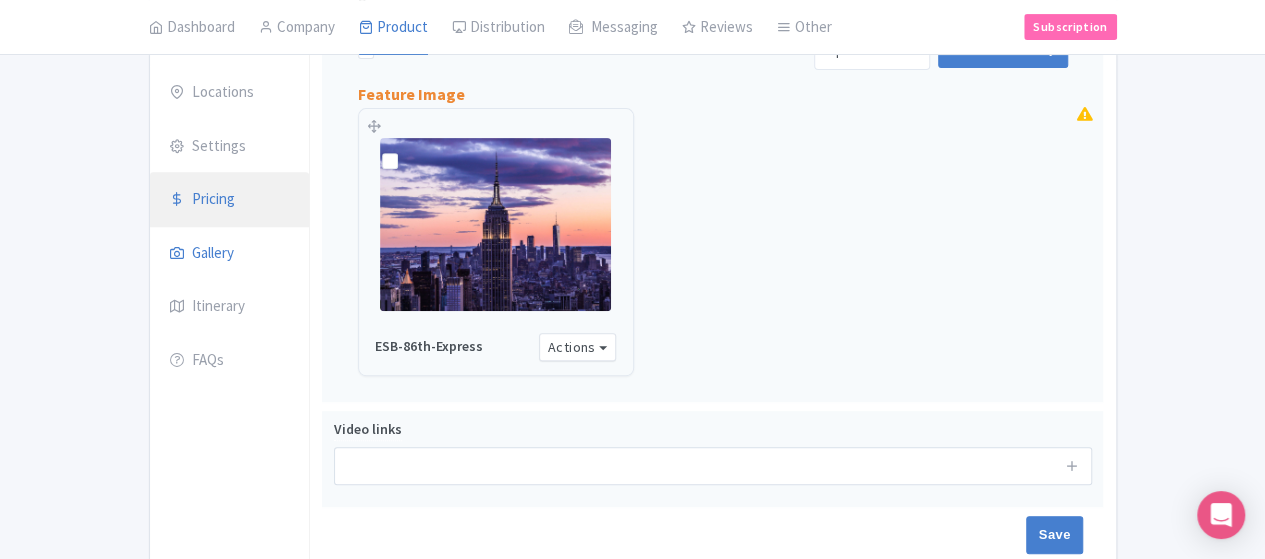 click on "Pricing" at bounding box center (230, 200) 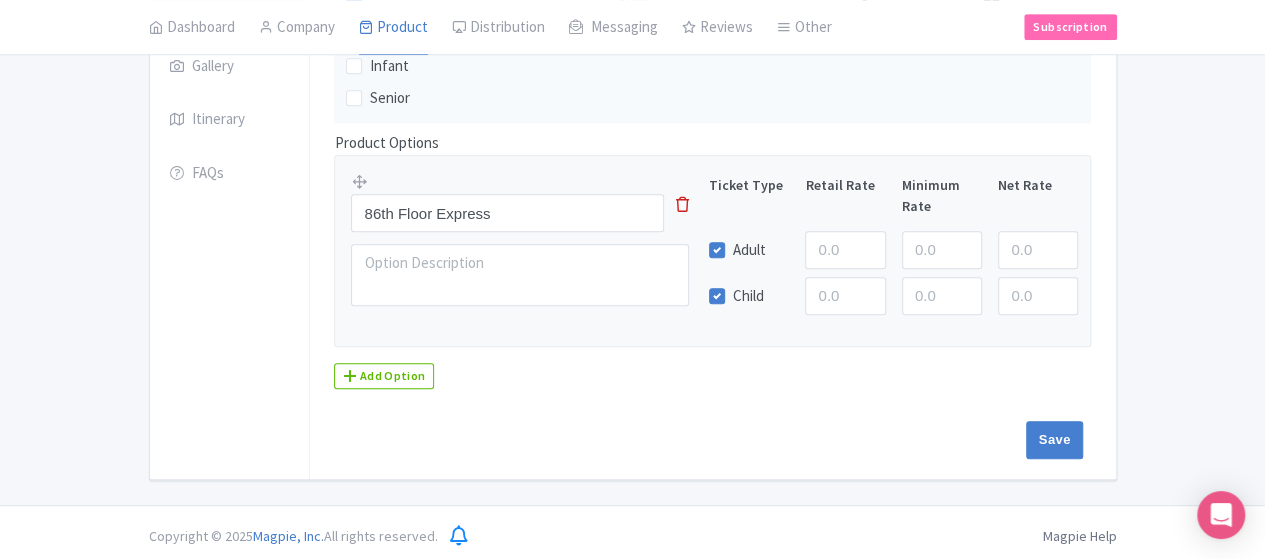 scroll, scrollTop: 0, scrollLeft: 0, axis: both 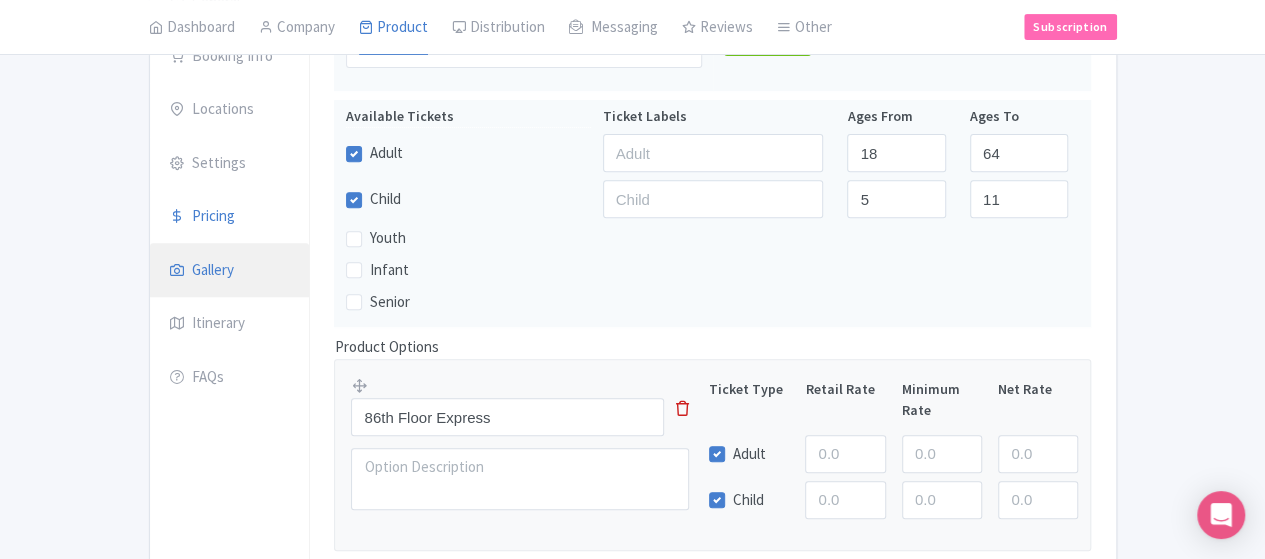 click on "Gallery" at bounding box center [230, 271] 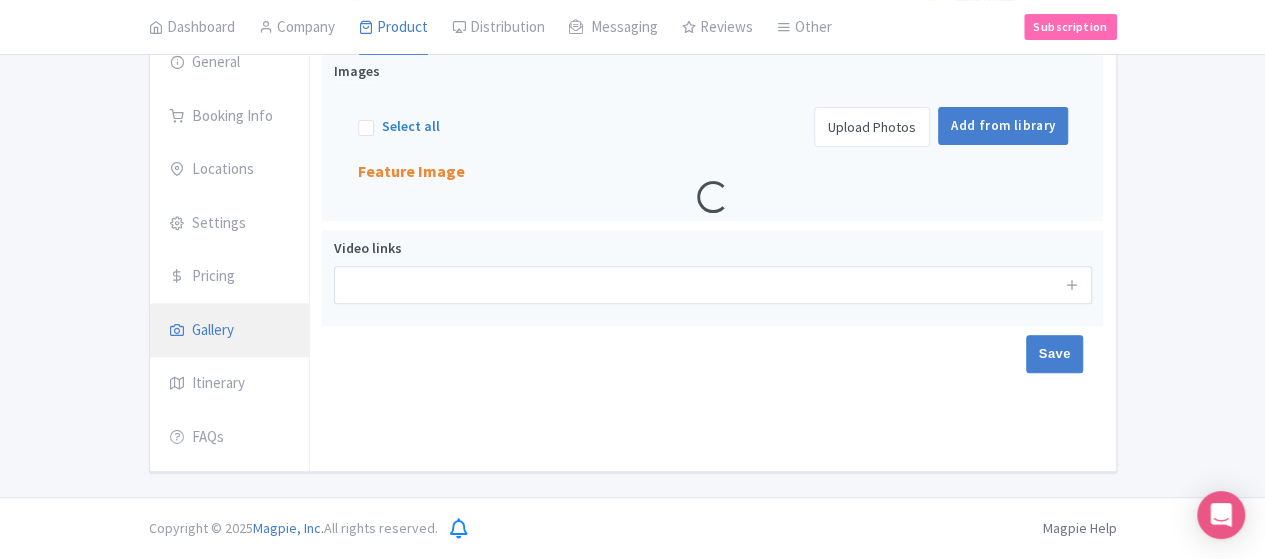 scroll, scrollTop: 319, scrollLeft: 0, axis: vertical 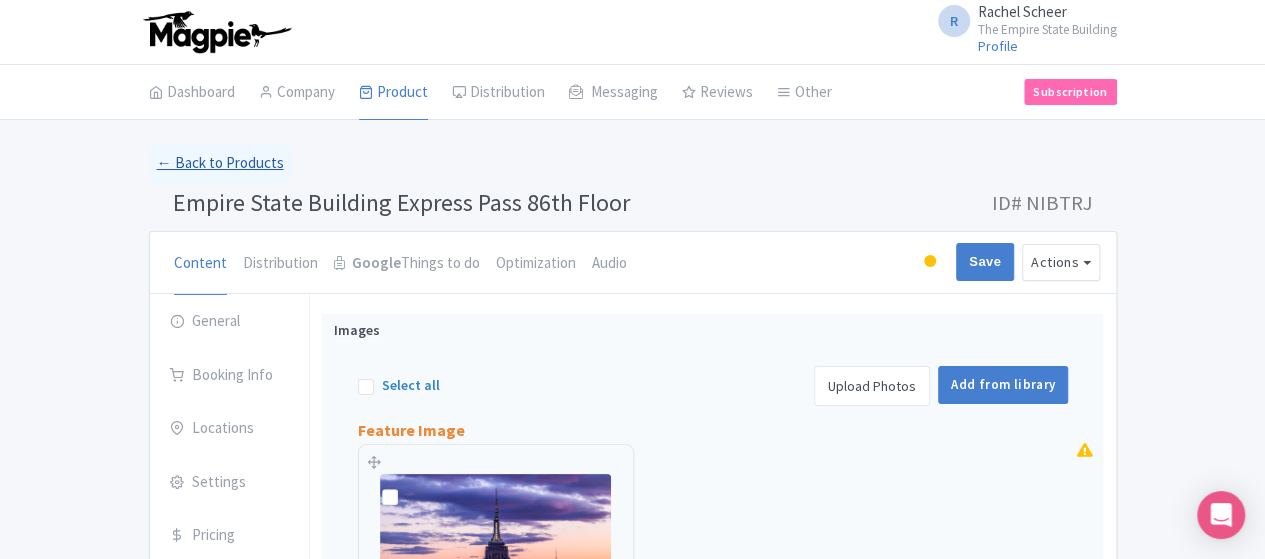 click on "← Back to Products" at bounding box center (220, 163) 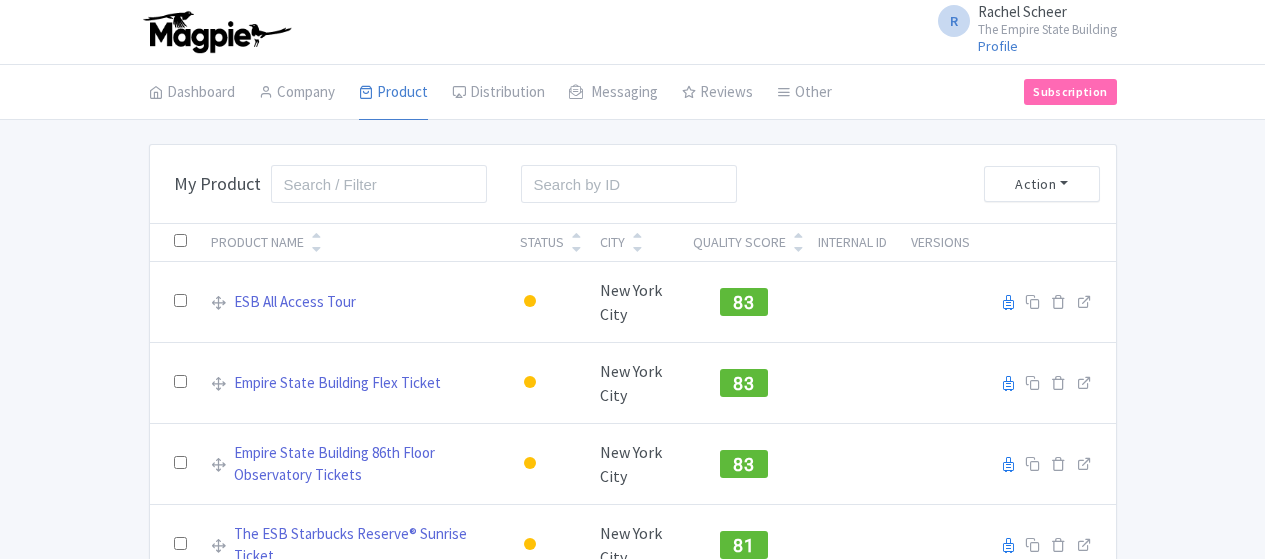 scroll, scrollTop: 0, scrollLeft: 0, axis: both 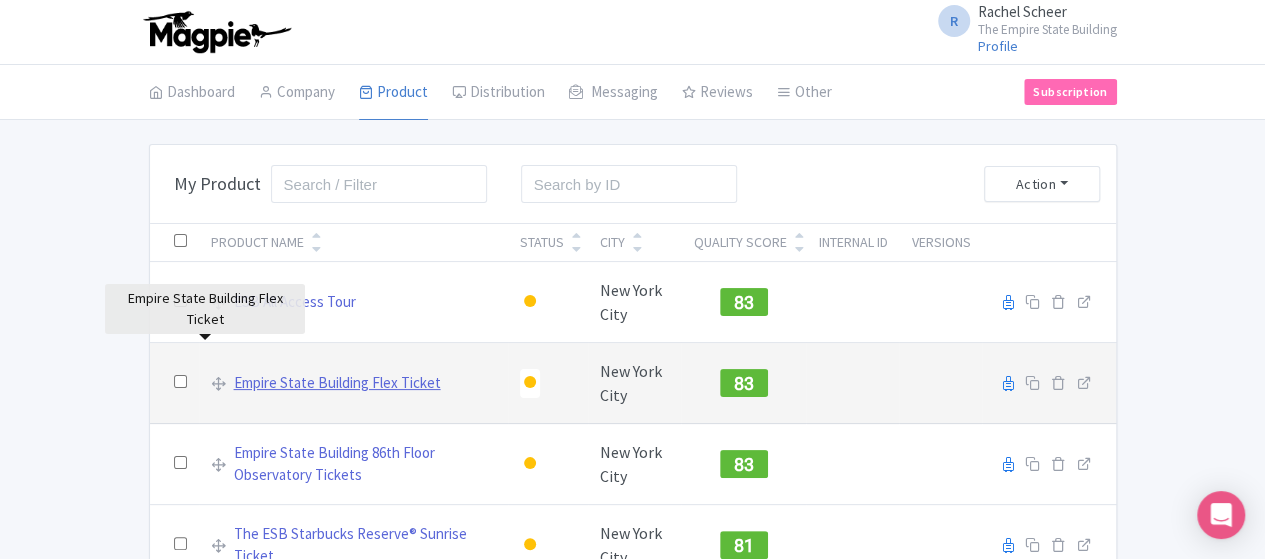 click on "Empire State Building Flex Ticket" at bounding box center [337, 383] 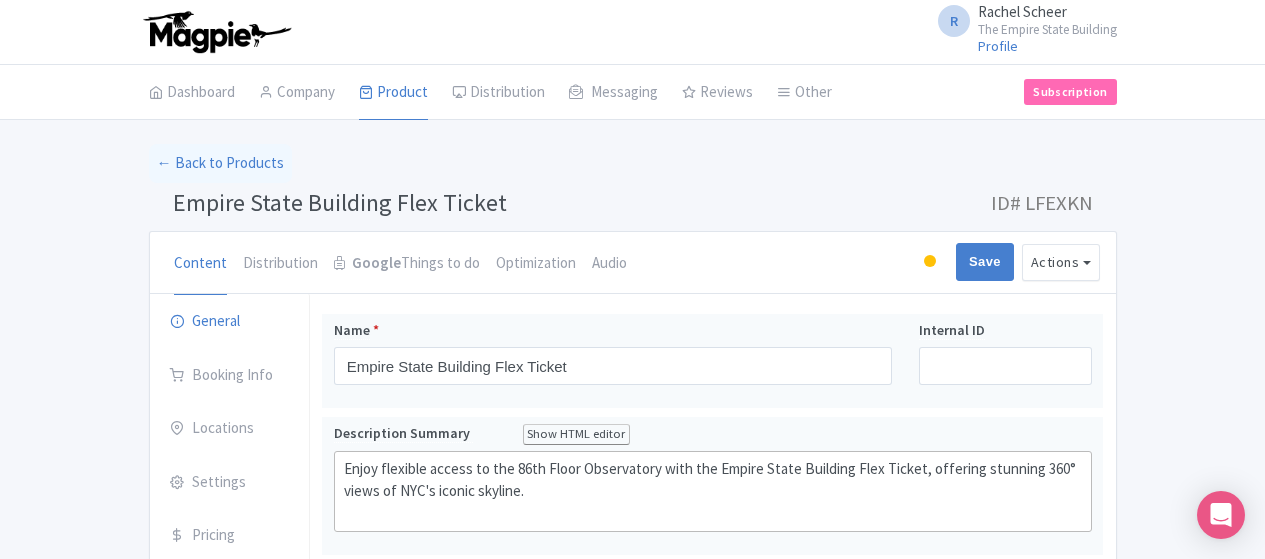 scroll, scrollTop: 0, scrollLeft: 0, axis: both 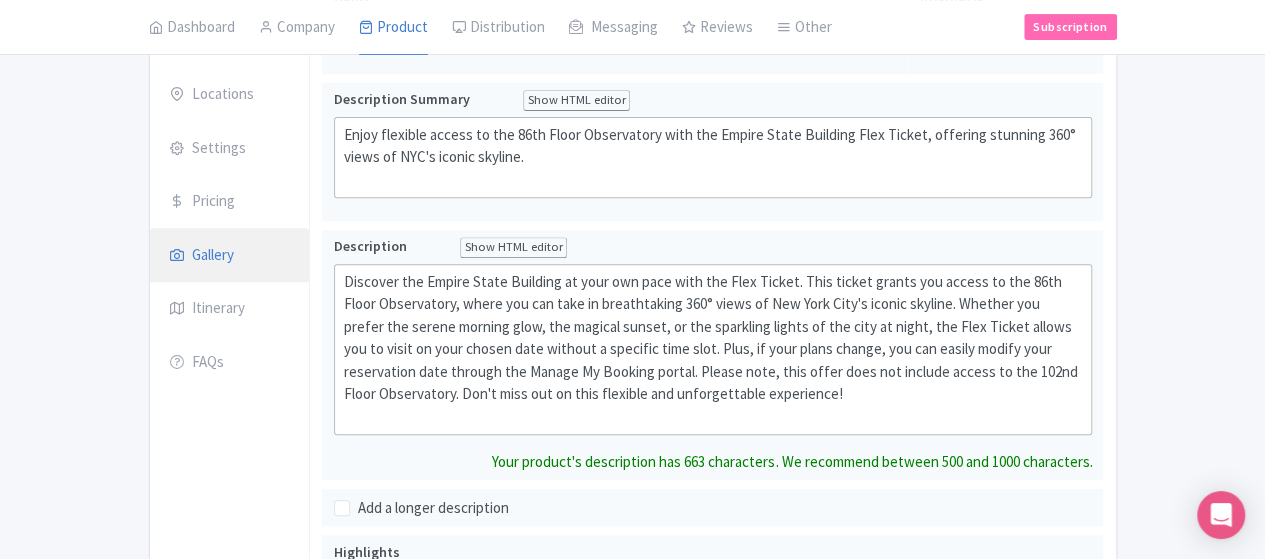 click on "Gallery" at bounding box center [230, 256] 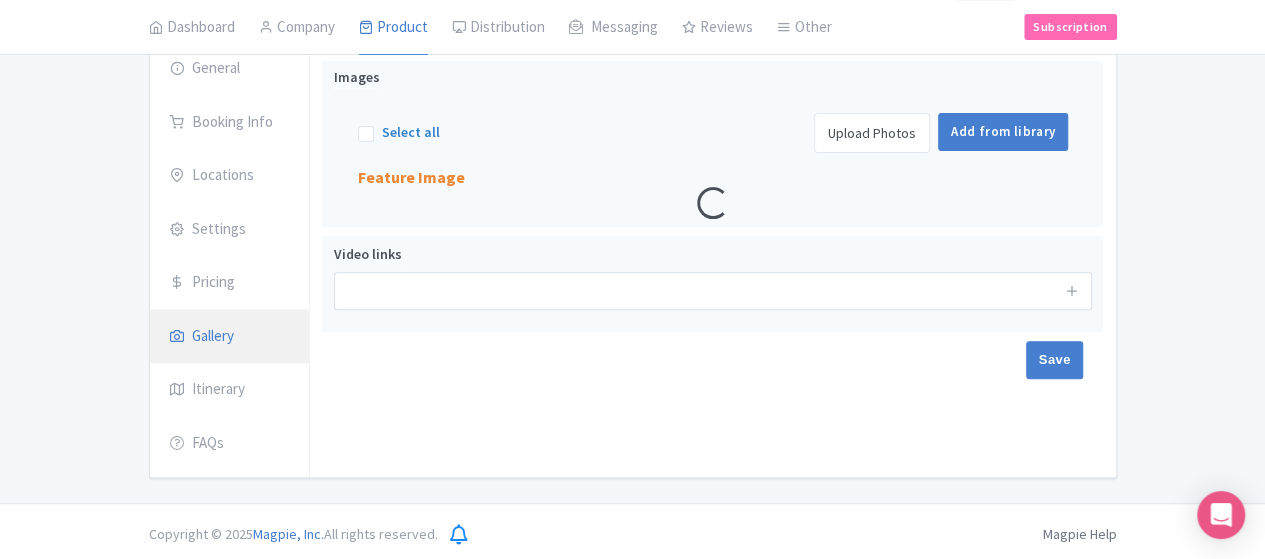 scroll, scrollTop: 334, scrollLeft: 0, axis: vertical 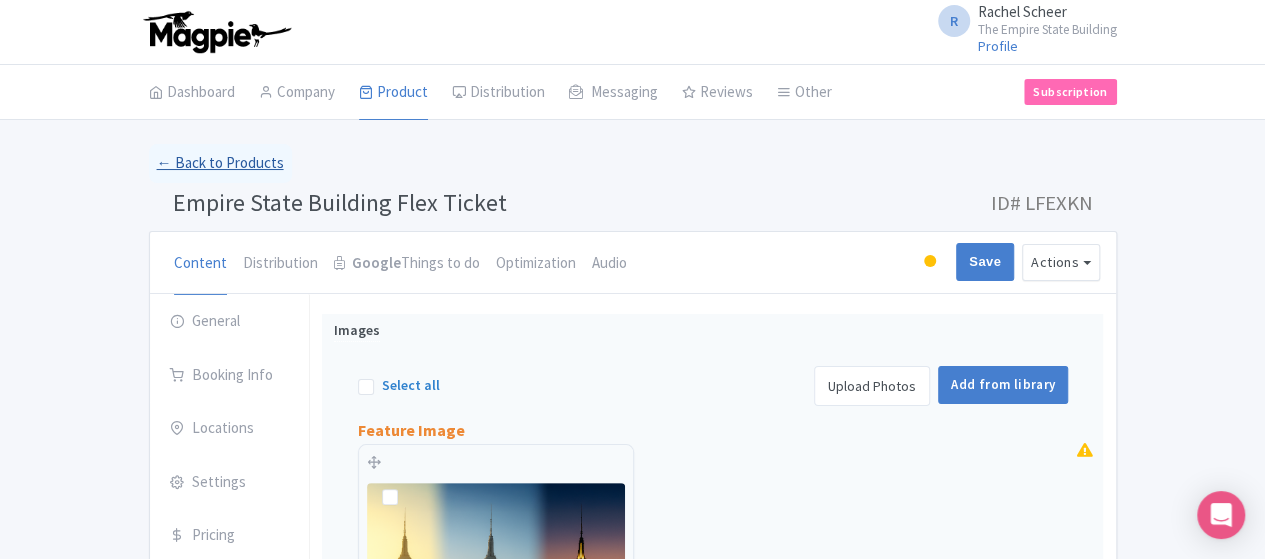 click on "← Back to Products" at bounding box center (220, 163) 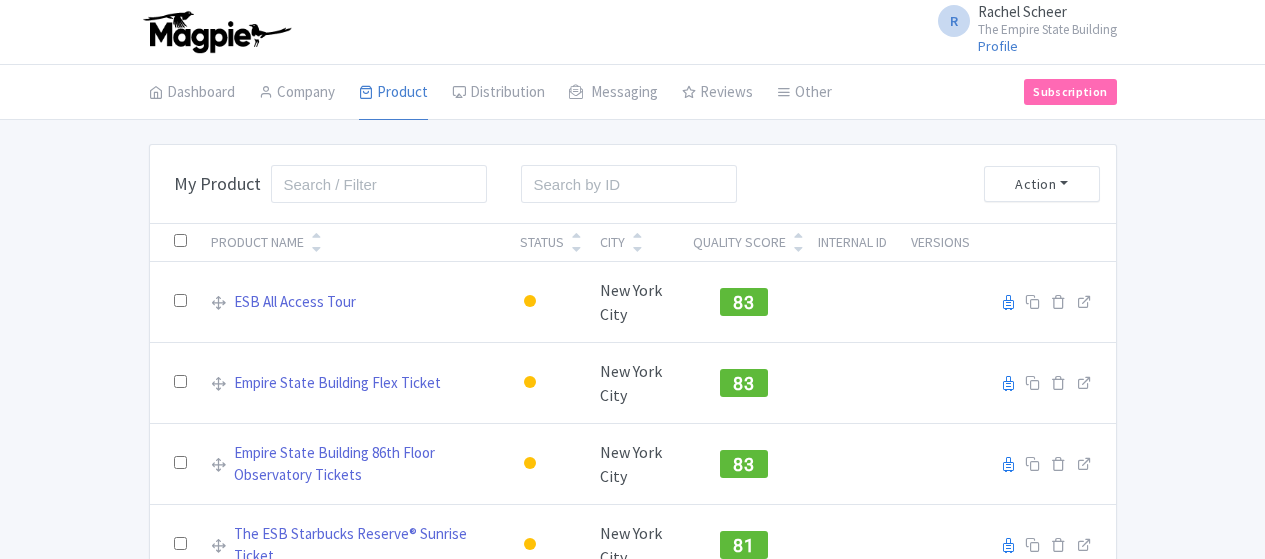 scroll, scrollTop: 0, scrollLeft: 0, axis: both 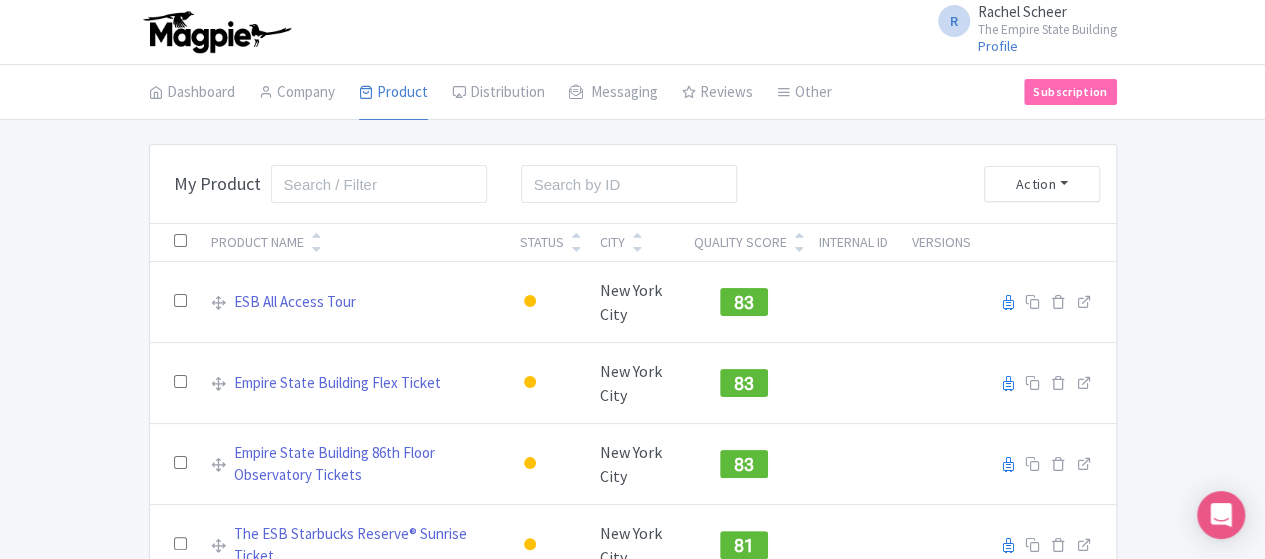 click on "Bulk Actions
Delete
Add to Collection
Add to Collection
Collections   *
Add
Cancel
My Product
Search
Search
Action
Create New Product  »
Start with blank product
Start with my Default template
Download Product List
Product Name
Status
[CITY]
Quality Score
Internal ID
Versions
ESB All Access Tour
Active
Inactive
Building
Archived
New York City
83
Reseller
Product name on reseller
Extranet
Listing
Edit listing
Stage
Empire State Building Flex Ticket
Active
Inactive
Building
Archived
New York City
83
Reseller
Product name on reseller
Extranet
Listing" at bounding box center (633, 527) 